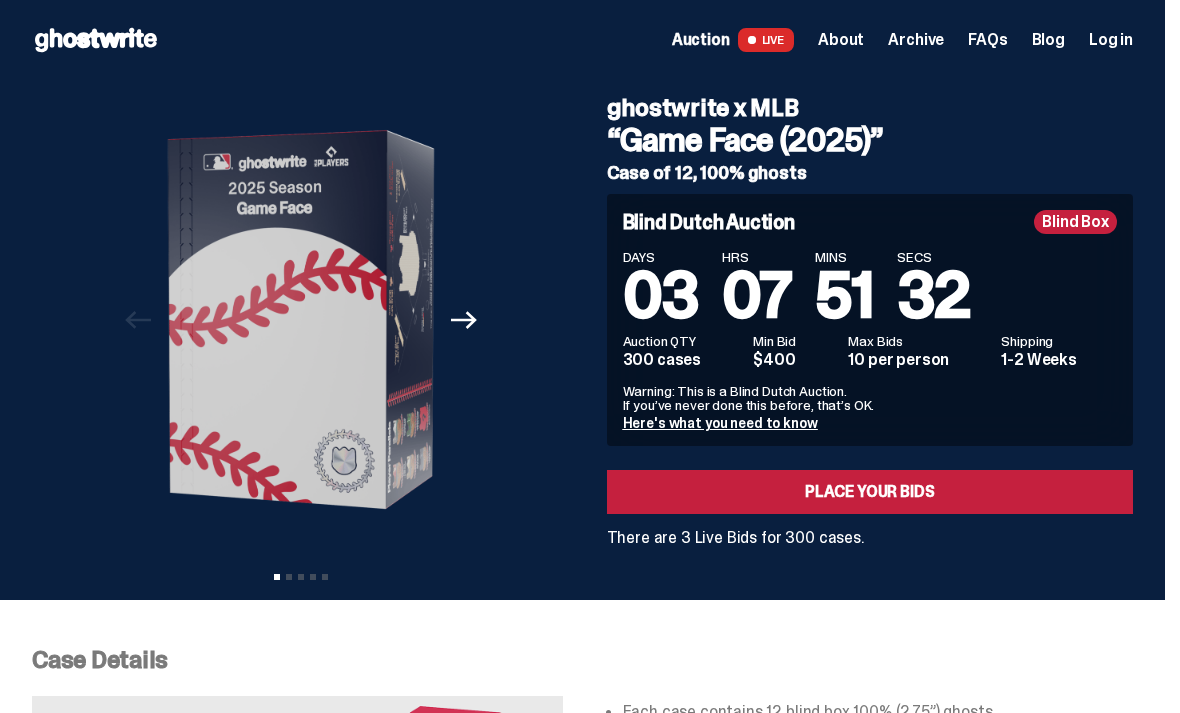 scroll, scrollTop: 0, scrollLeft: 0, axis: both 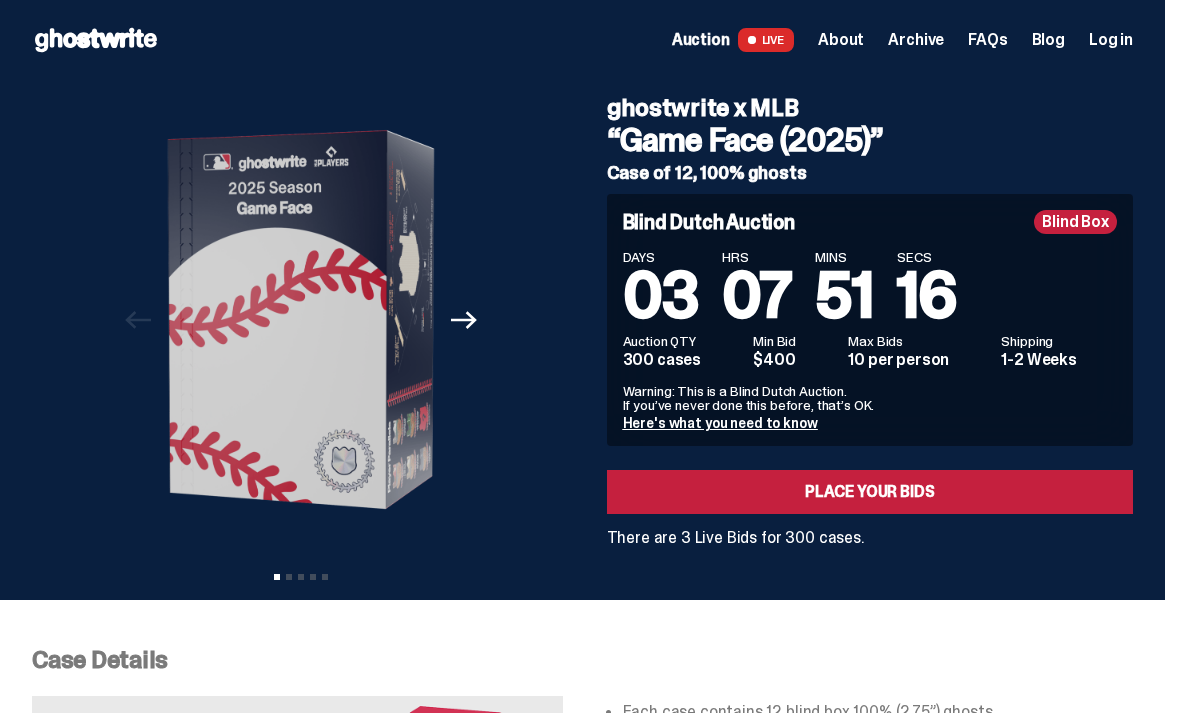 click on "Place your Bids" at bounding box center (870, 492) 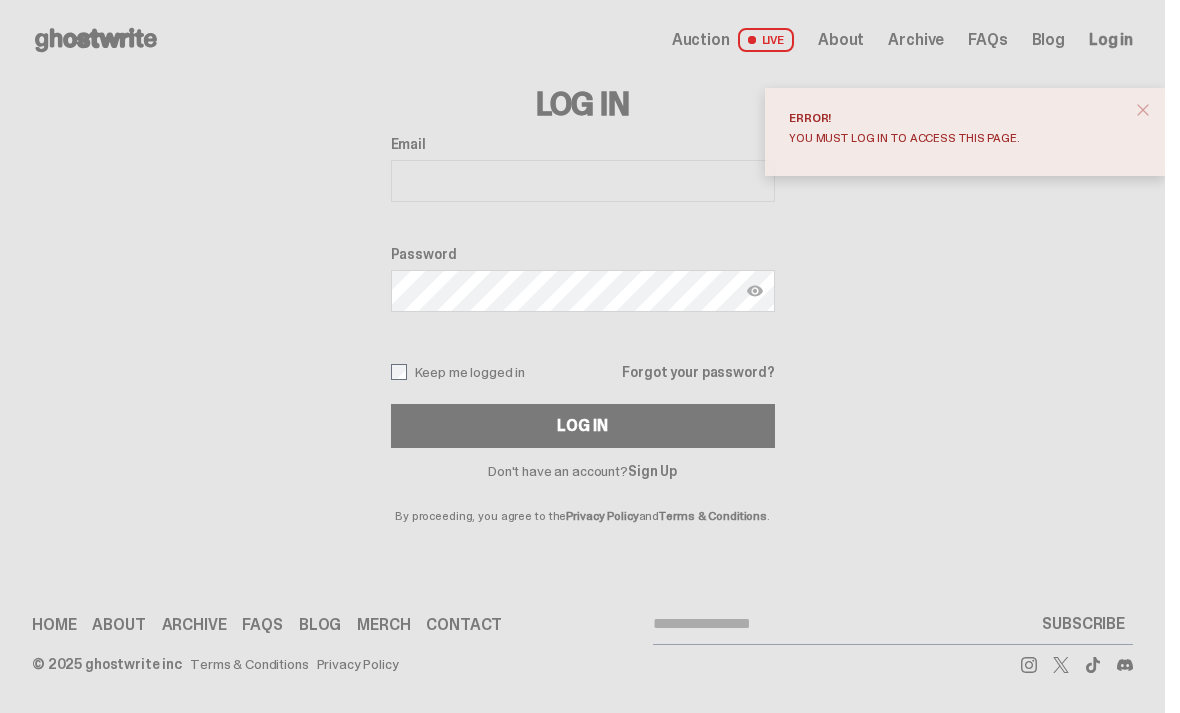 scroll, scrollTop: 0, scrollLeft: 0, axis: both 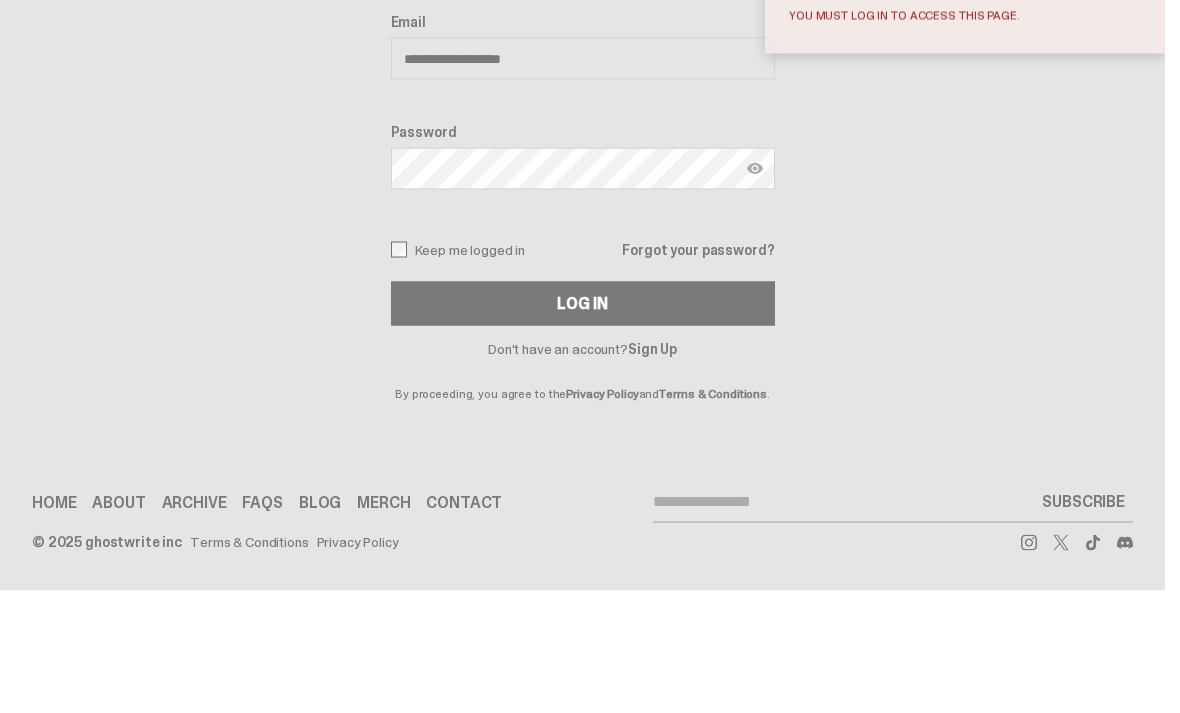 type on "**********" 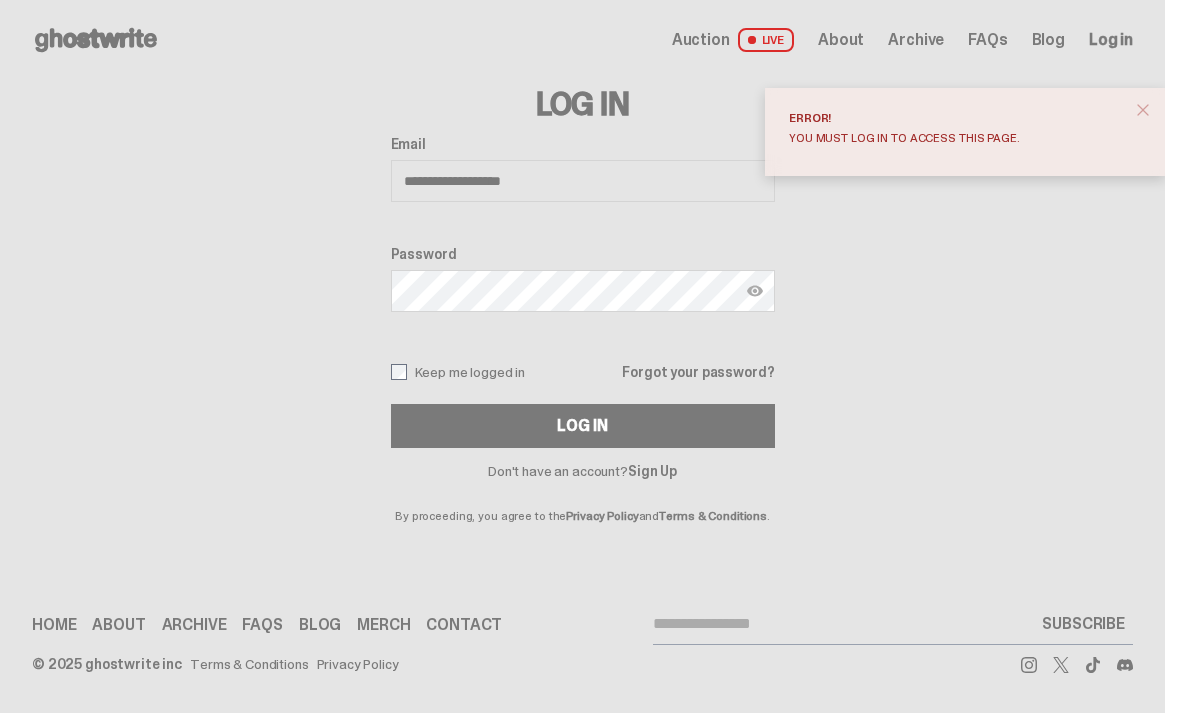 click at bounding box center [755, 291] 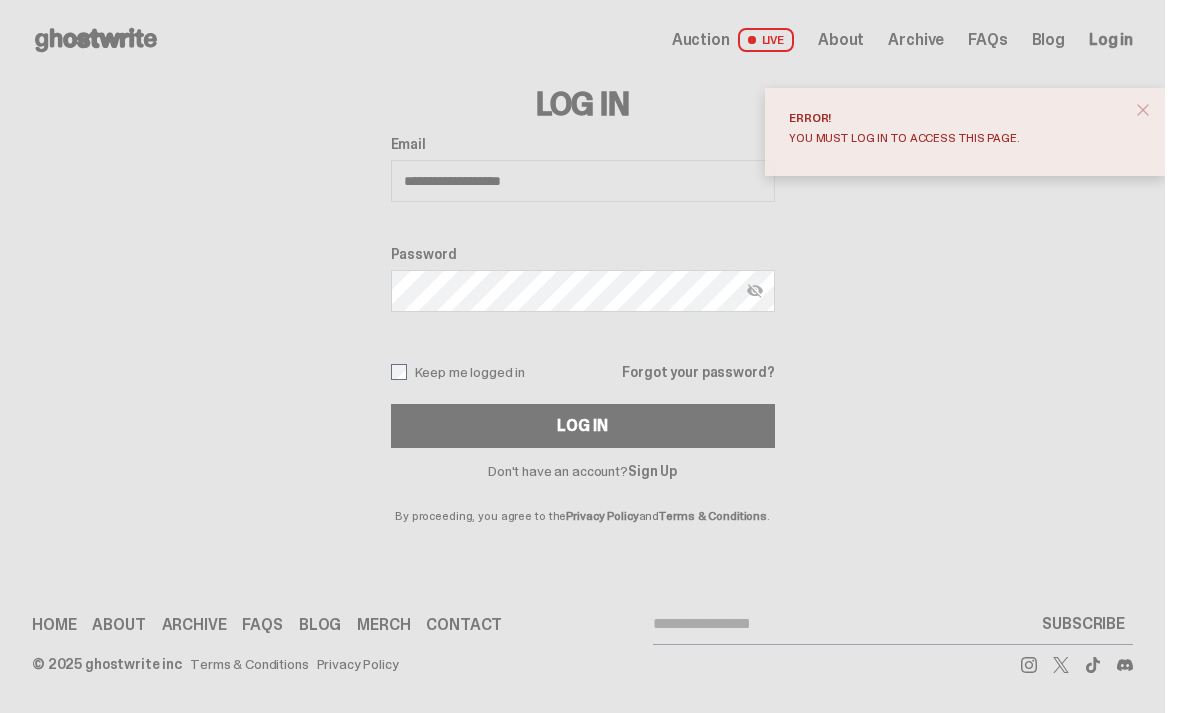 click on "**********" at bounding box center (582, 301) 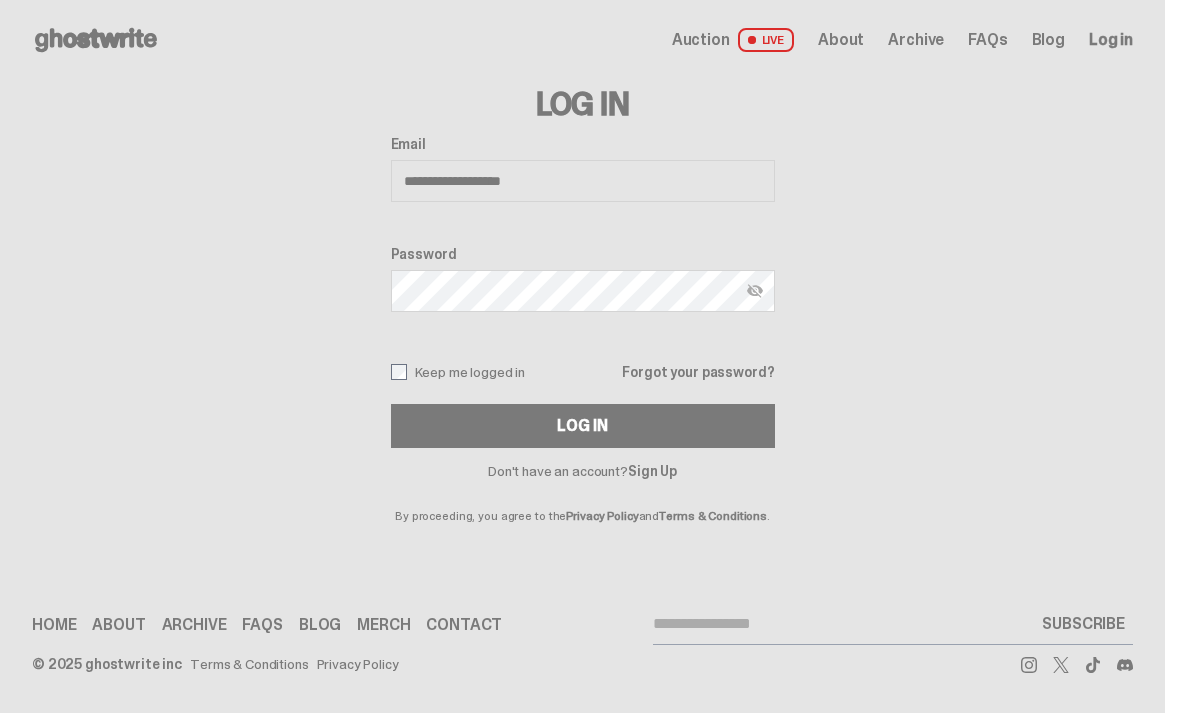 click on "Log In" at bounding box center (582, 426) 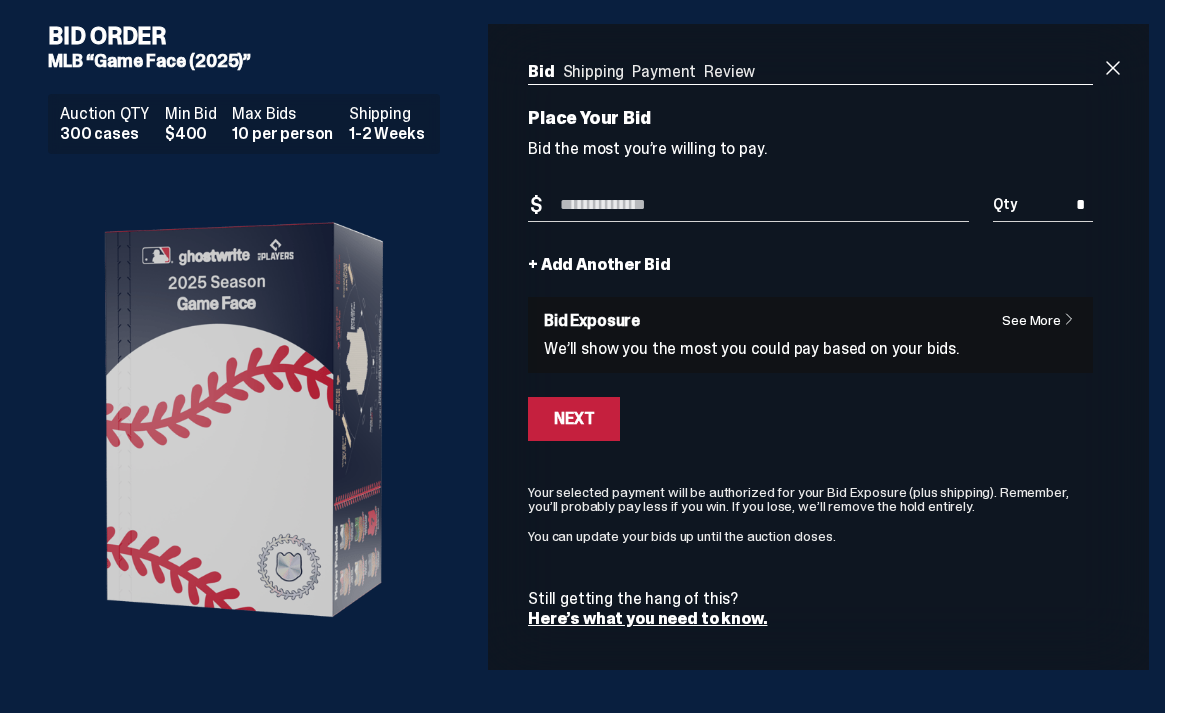 scroll, scrollTop: 0, scrollLeft: 0, axis: both 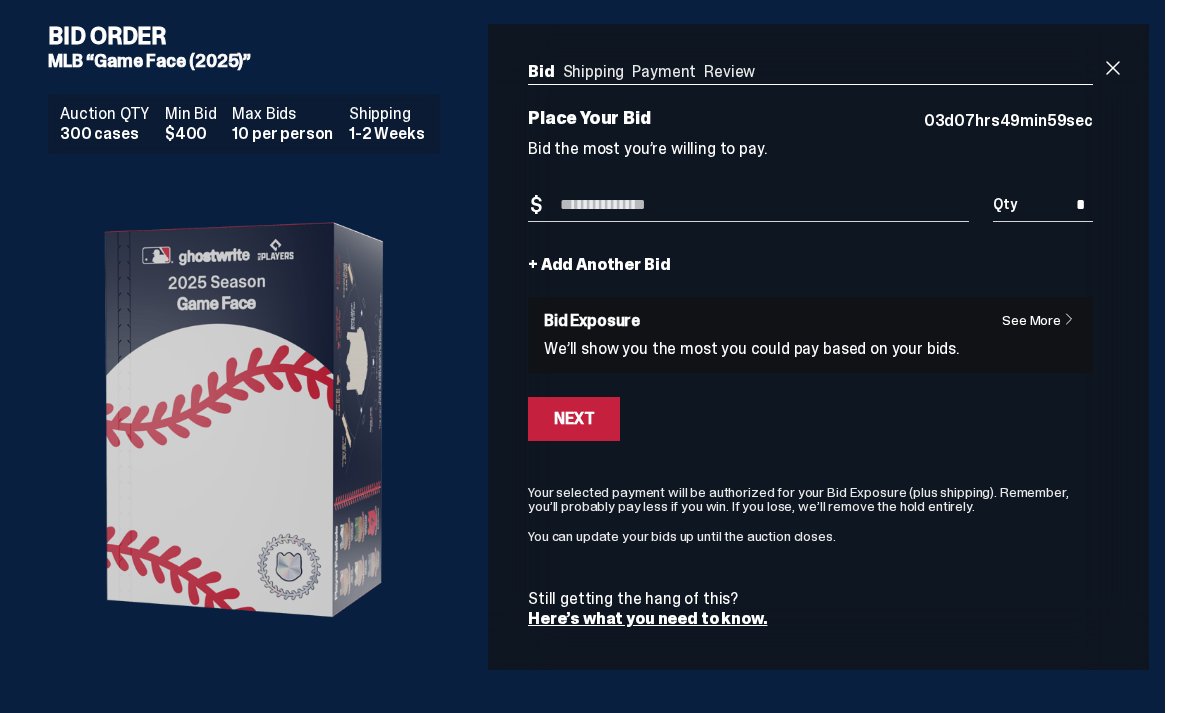 click on "Bid Amount" at bounding box center [748, 205] 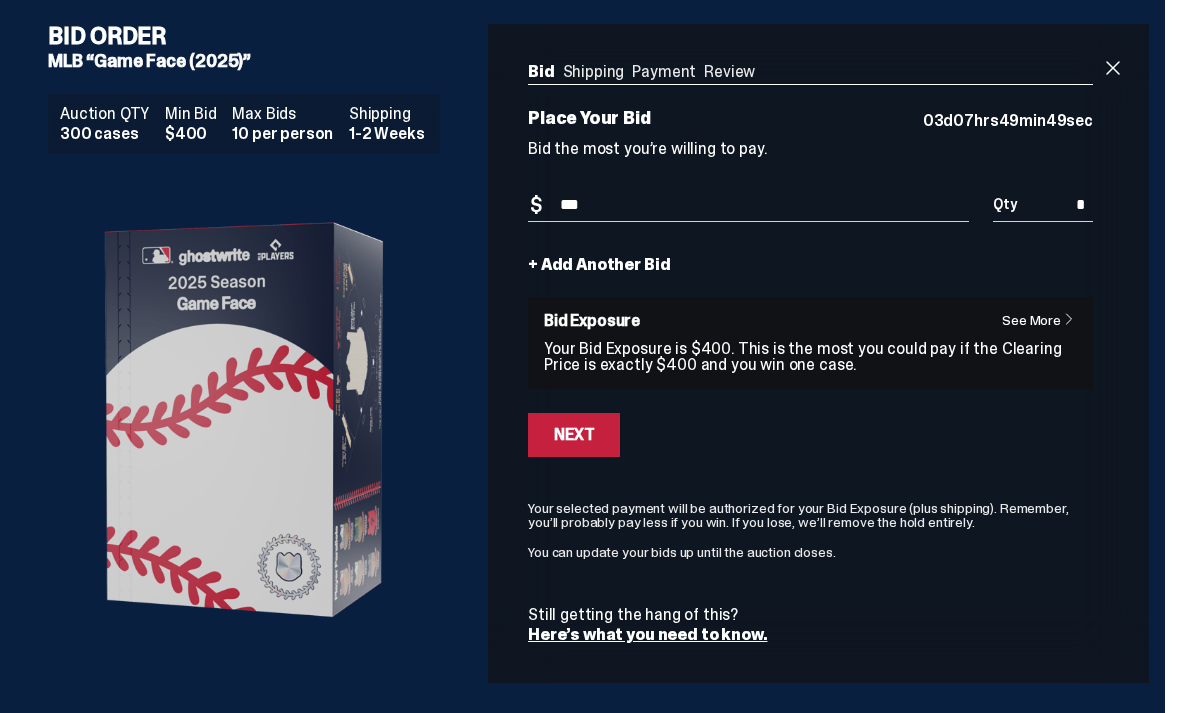 type on "***" 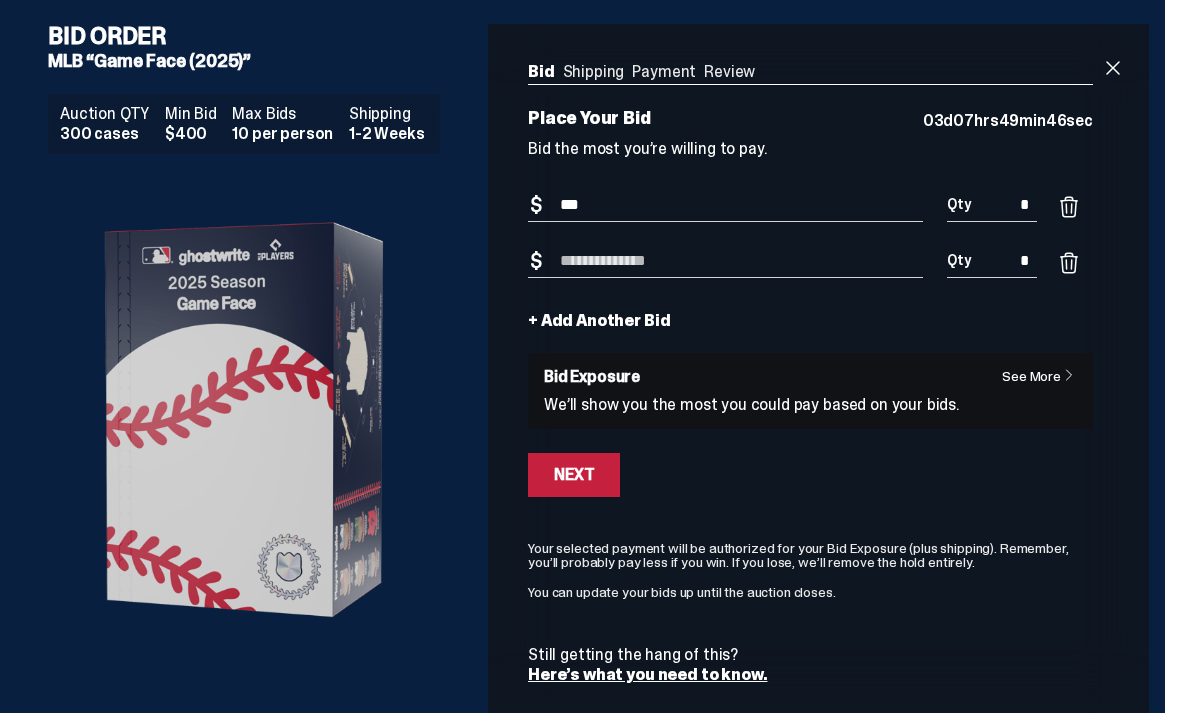 click on "Bid Amount" at bounding box center [725, 261] 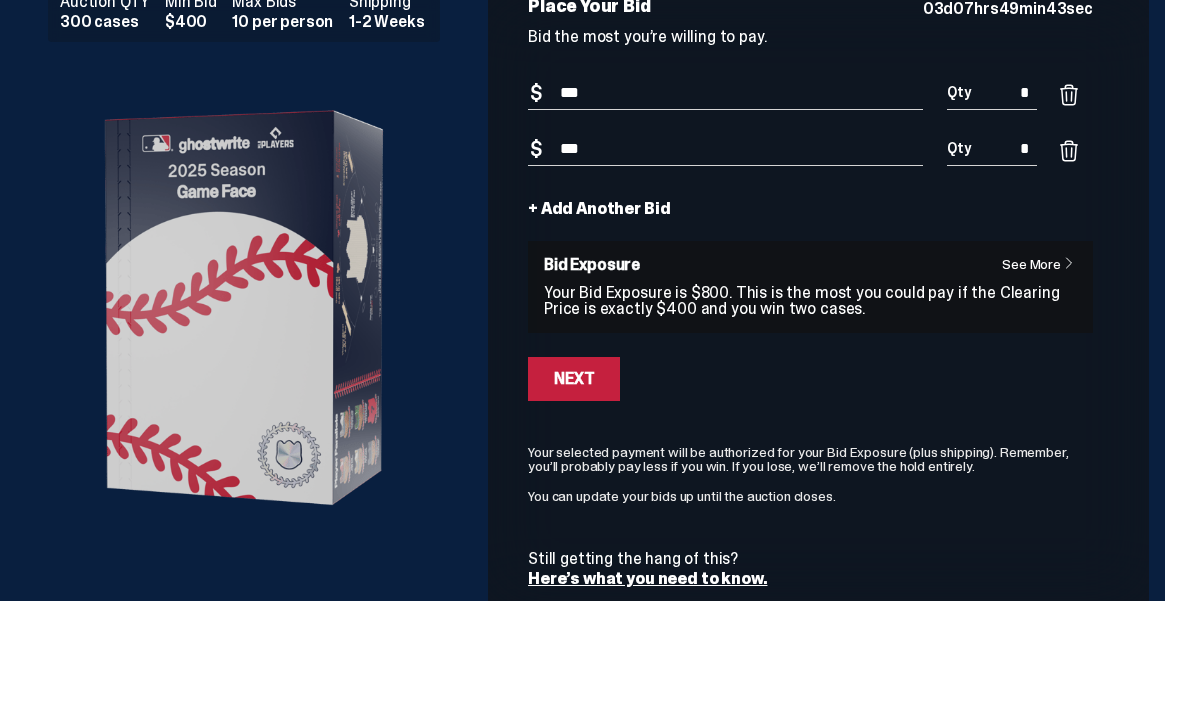 scroll, scrollTop: 112, scrollLeft: 0, axis: vertical 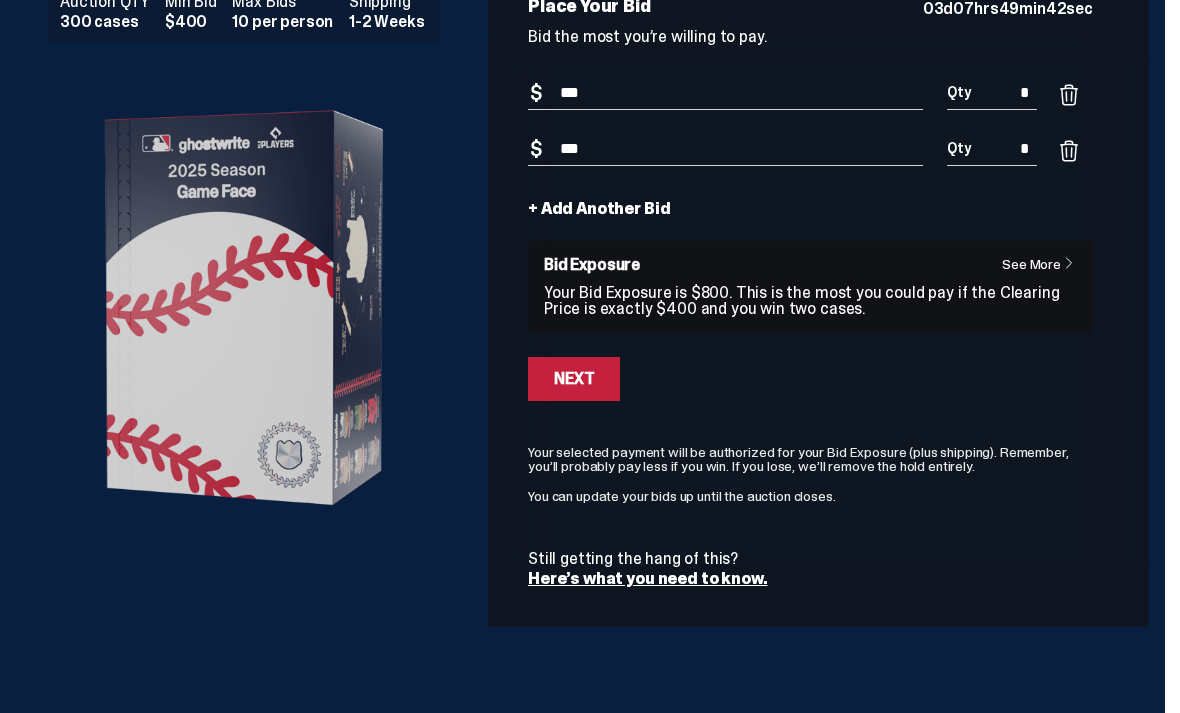 type on "***" 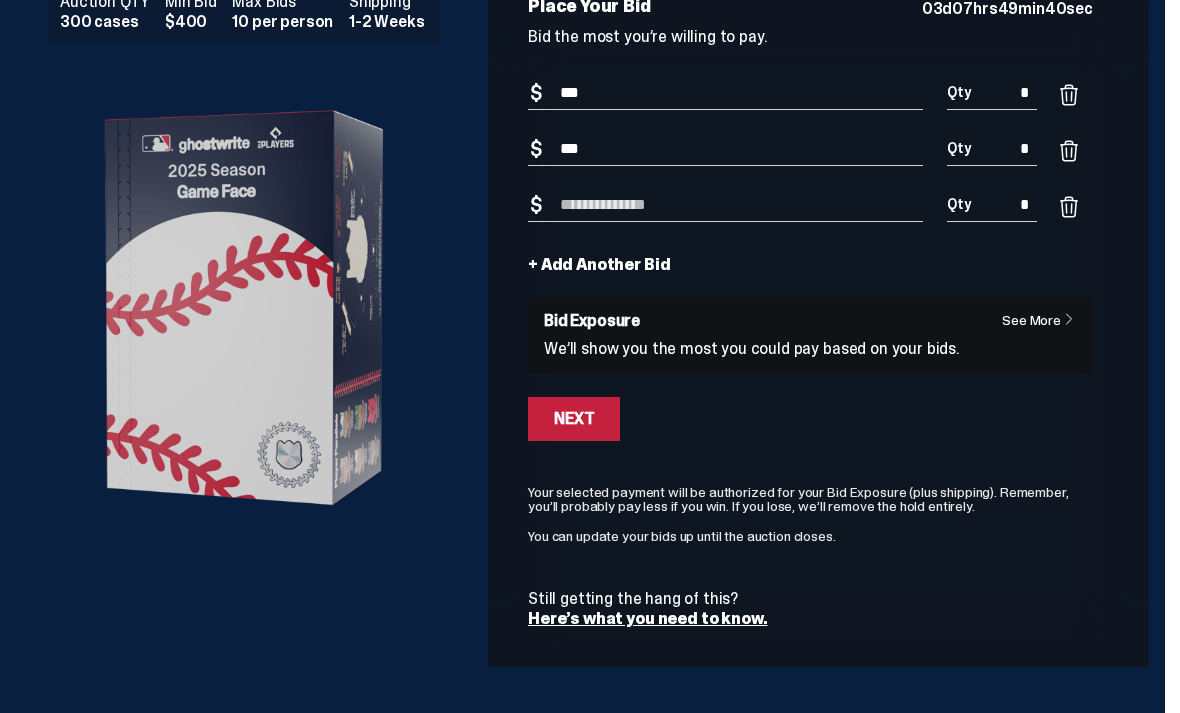 click on "Bid Amount" at bounding box center [725, 205] 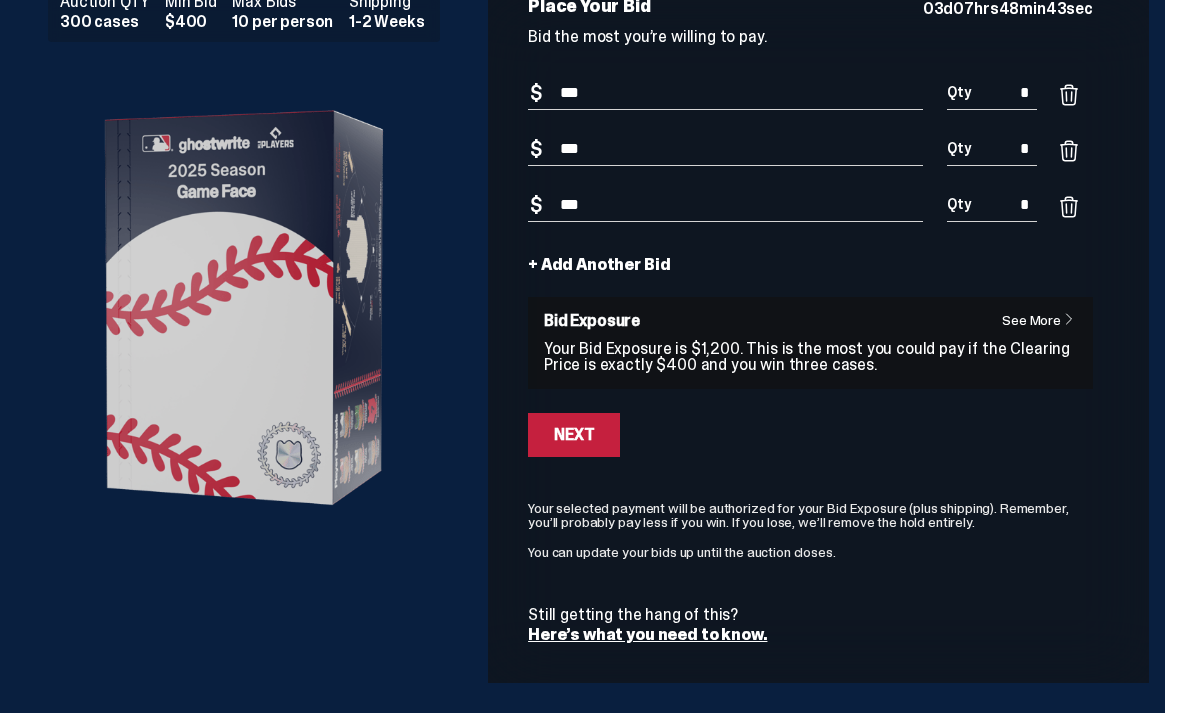type on "***" 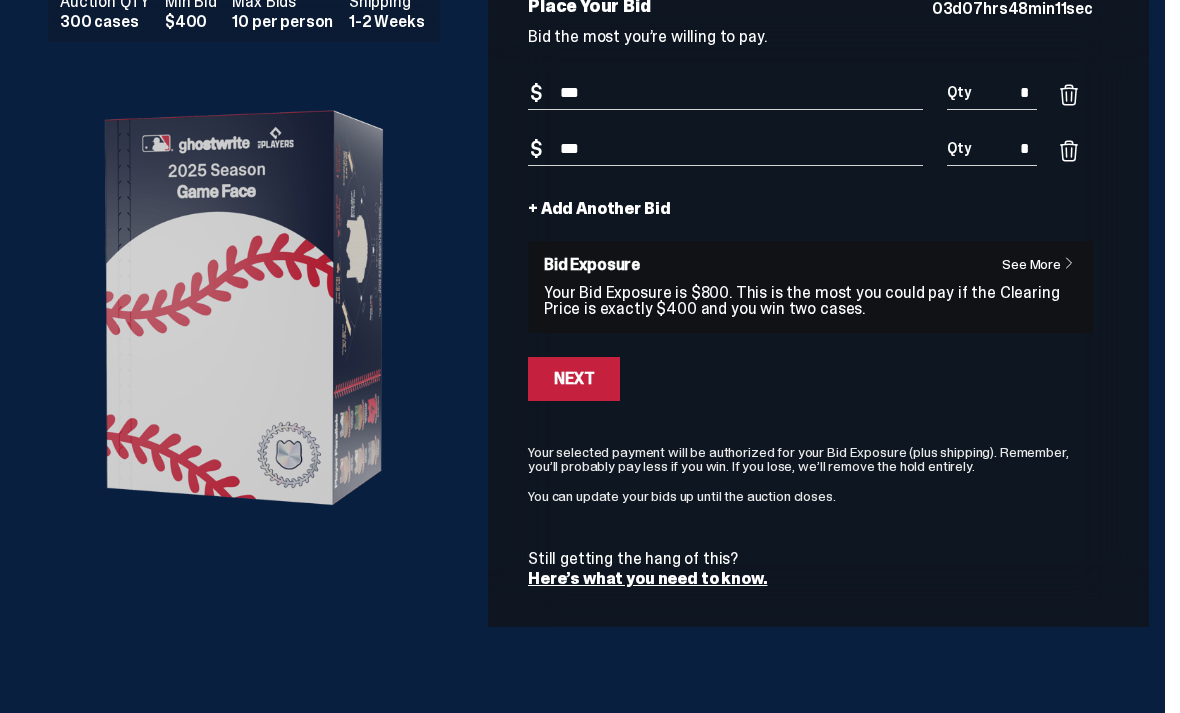 click at bounding box center [1069, 151] 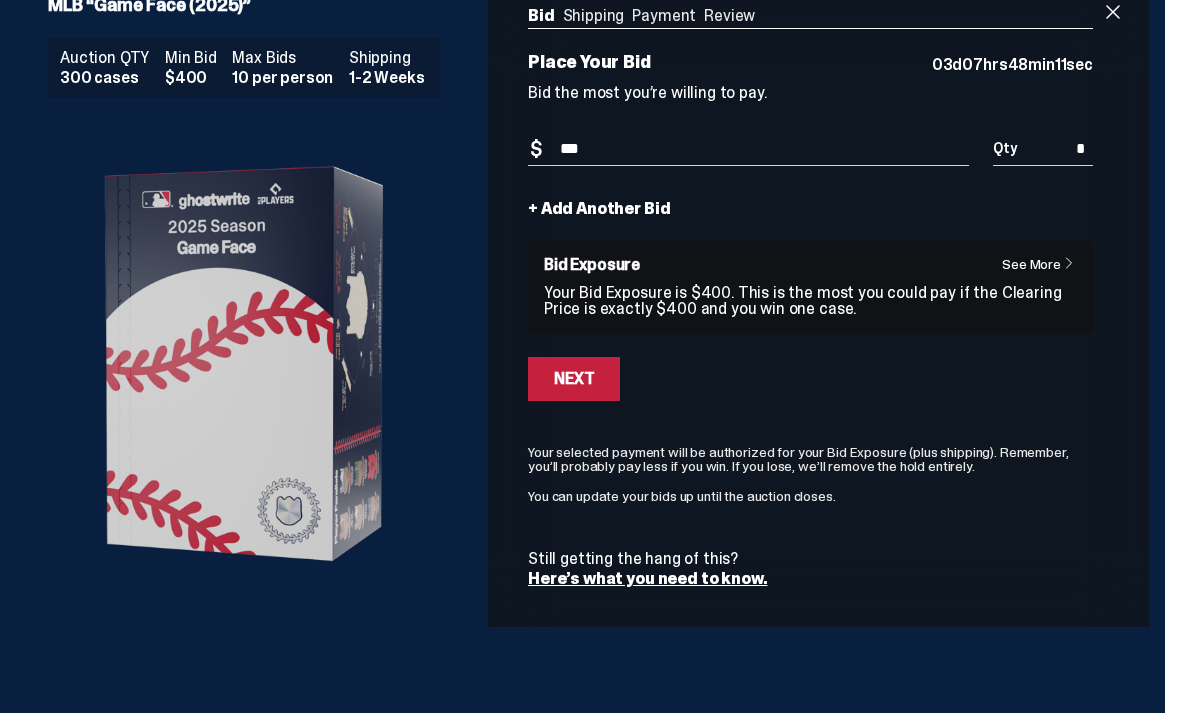 scroll, scrollTop: 56, scrollLeft: 0, axis: vertical 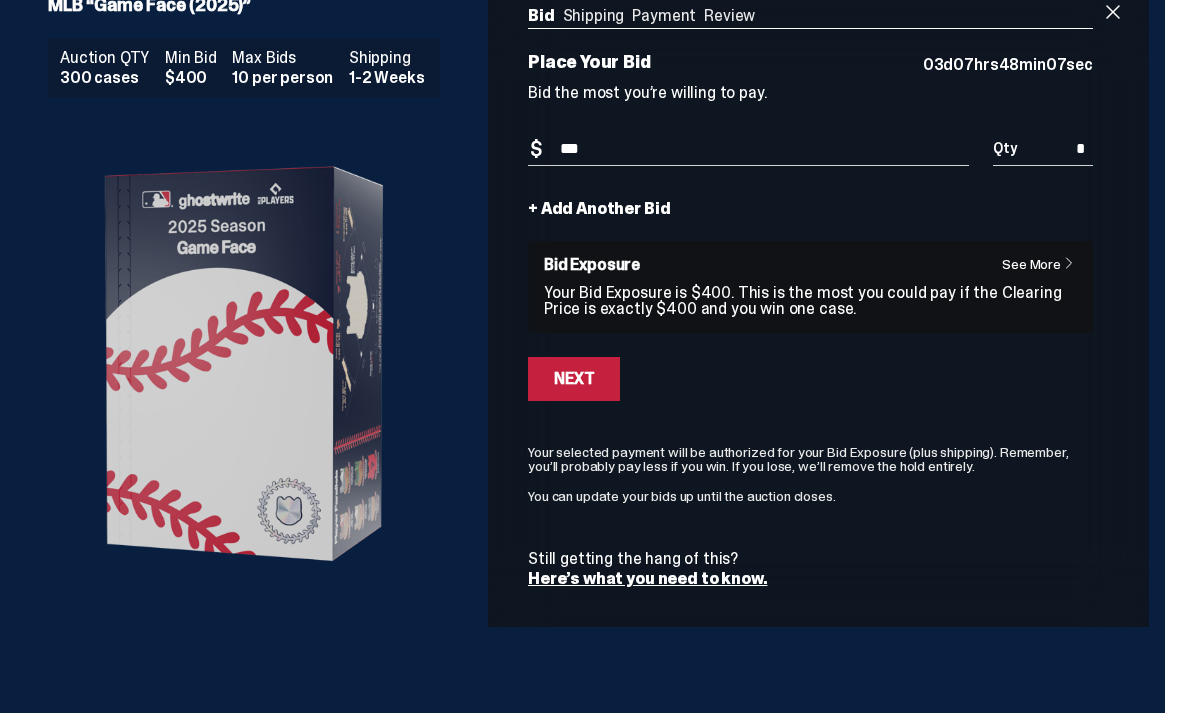 click on "***" at bounding box center [748, 149] 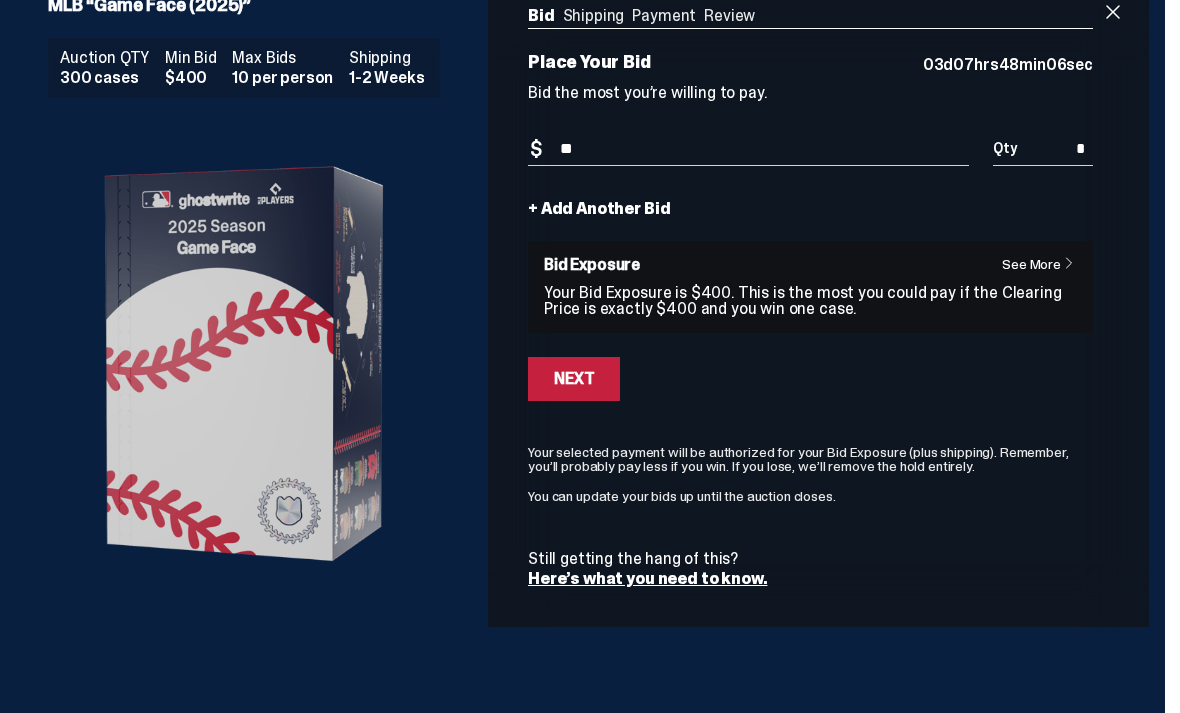 type on "*" 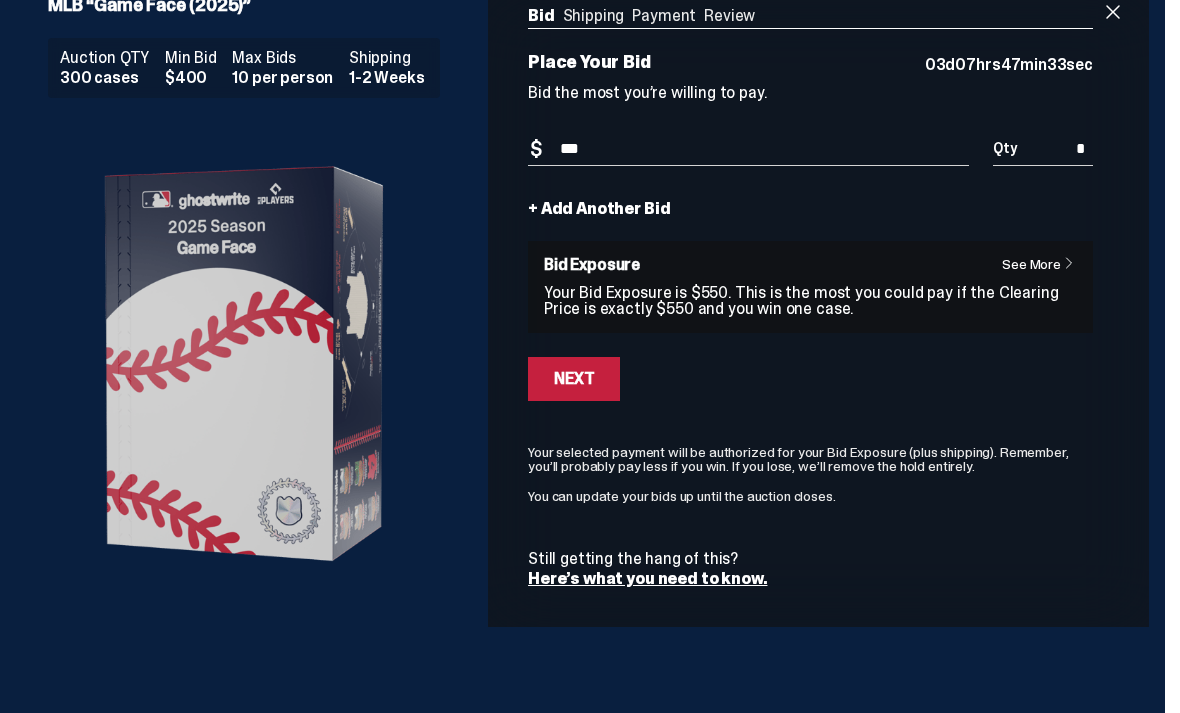 type on "***" 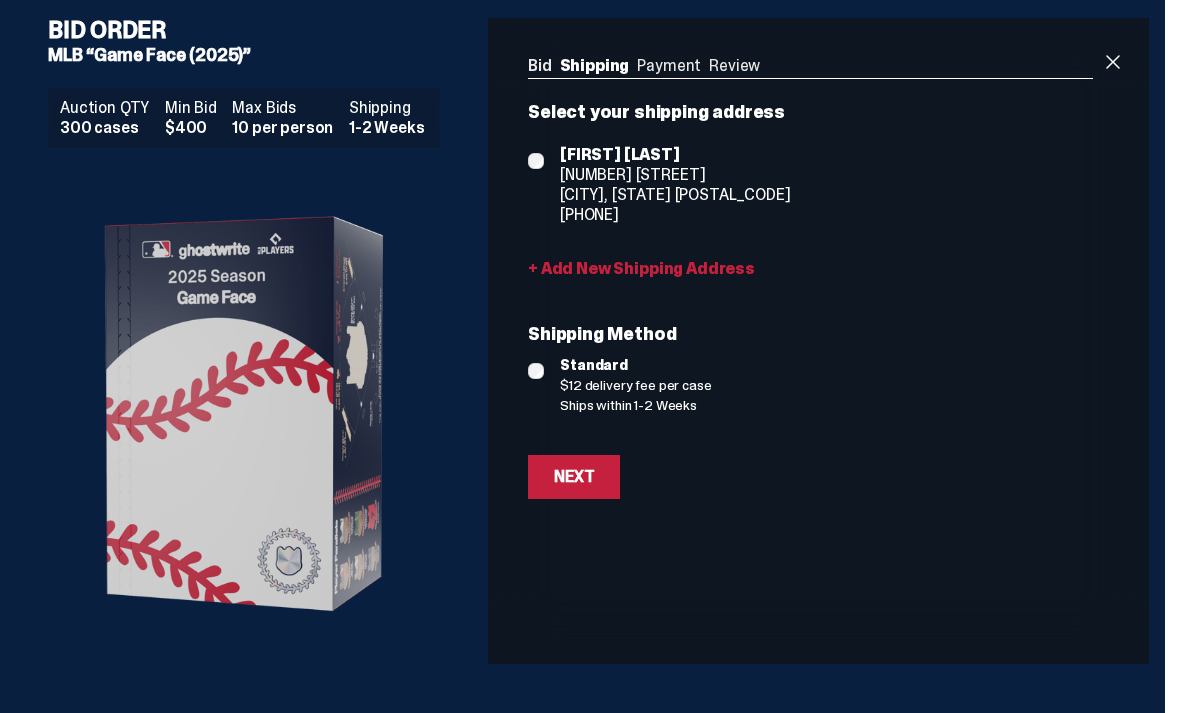 scroll, scrollTop: 0, scrollLeft: 0, axis: both 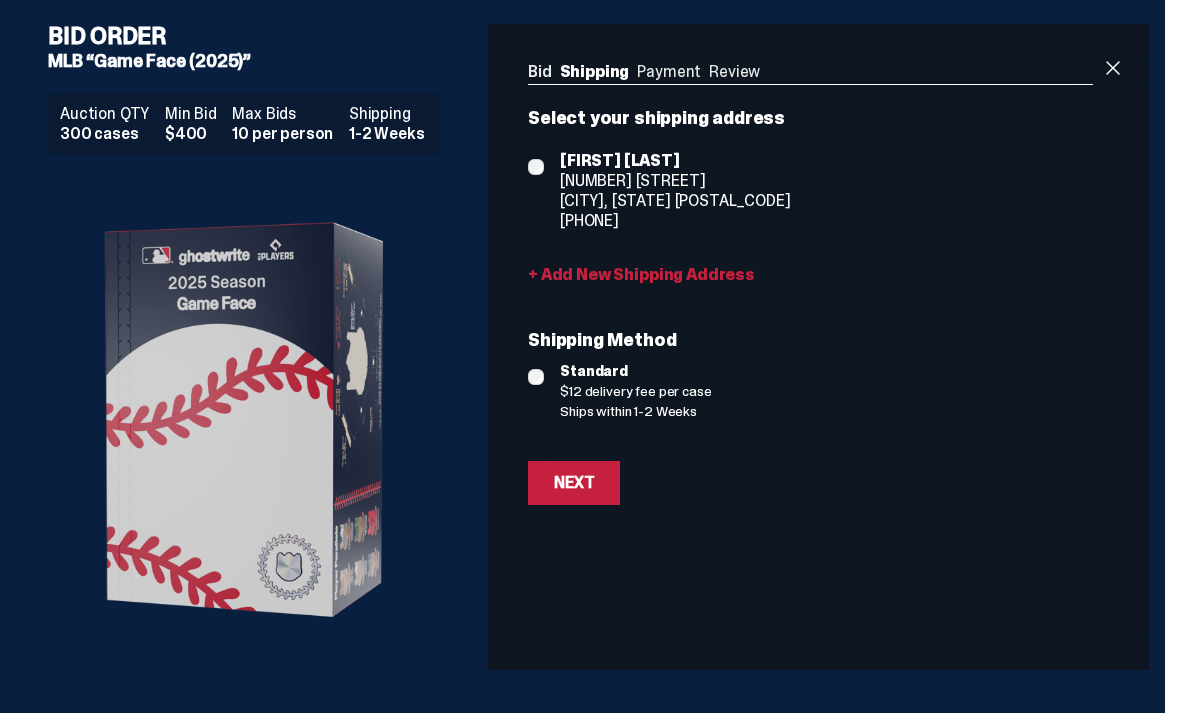 click on "Next" at bounding box center (574, 483) 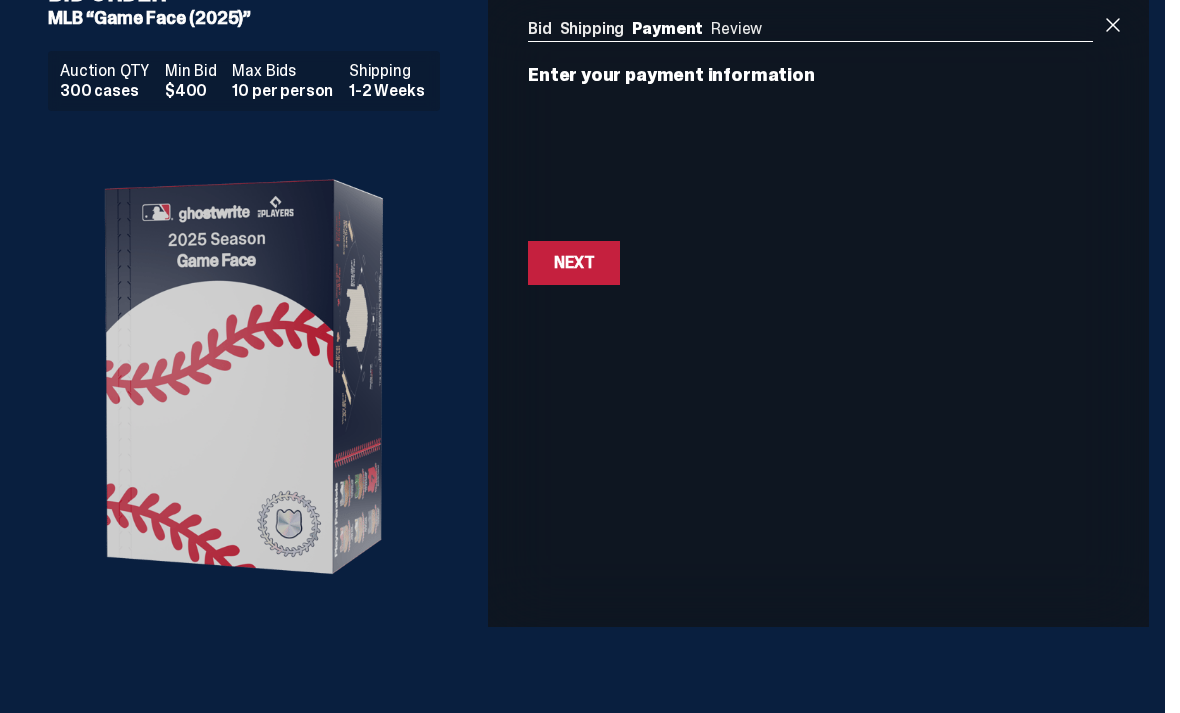 scroll, scrollTop: 43, scrollLeft: 0, axis: vertical 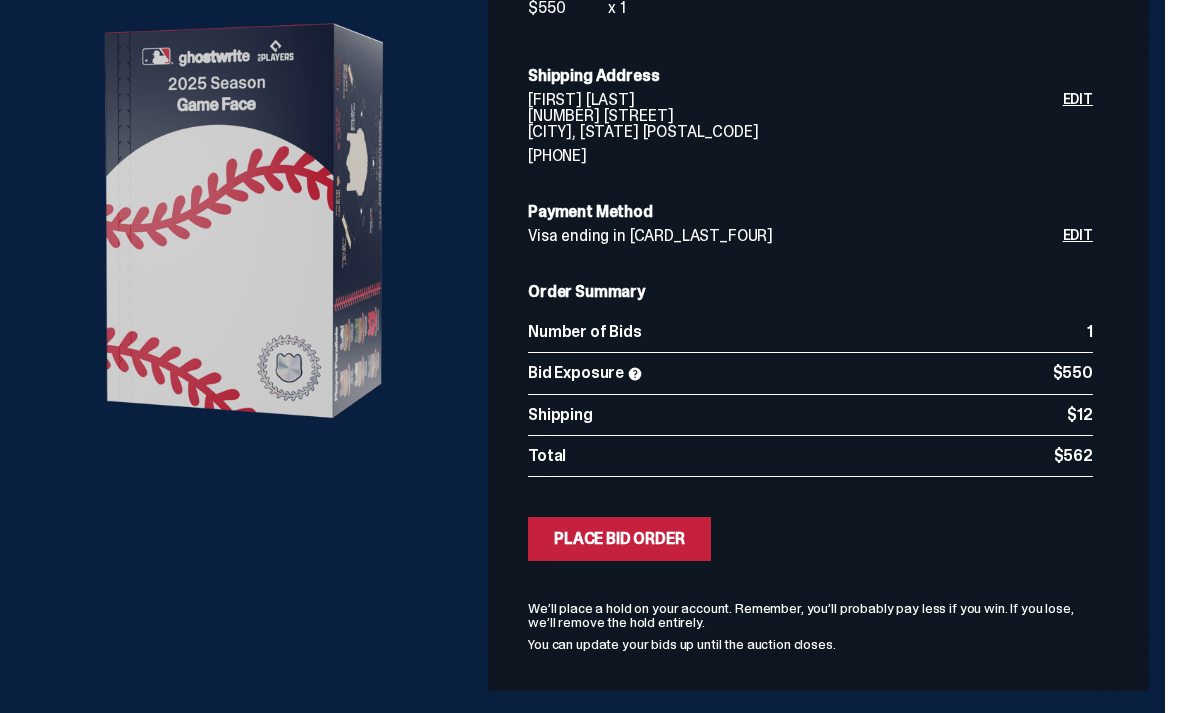 click on "Place Bid Order" at bounding box center [619, 539] 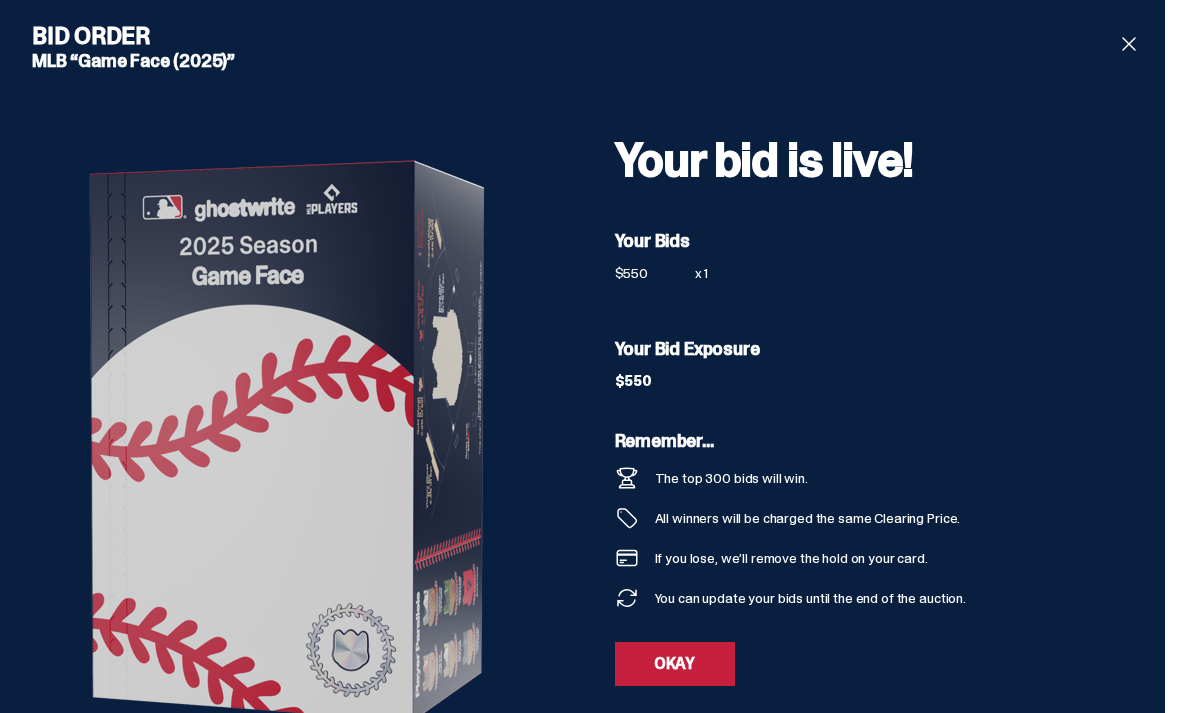 scroll, scrollTop: 20, scrollLeft: 0, axis: vertical 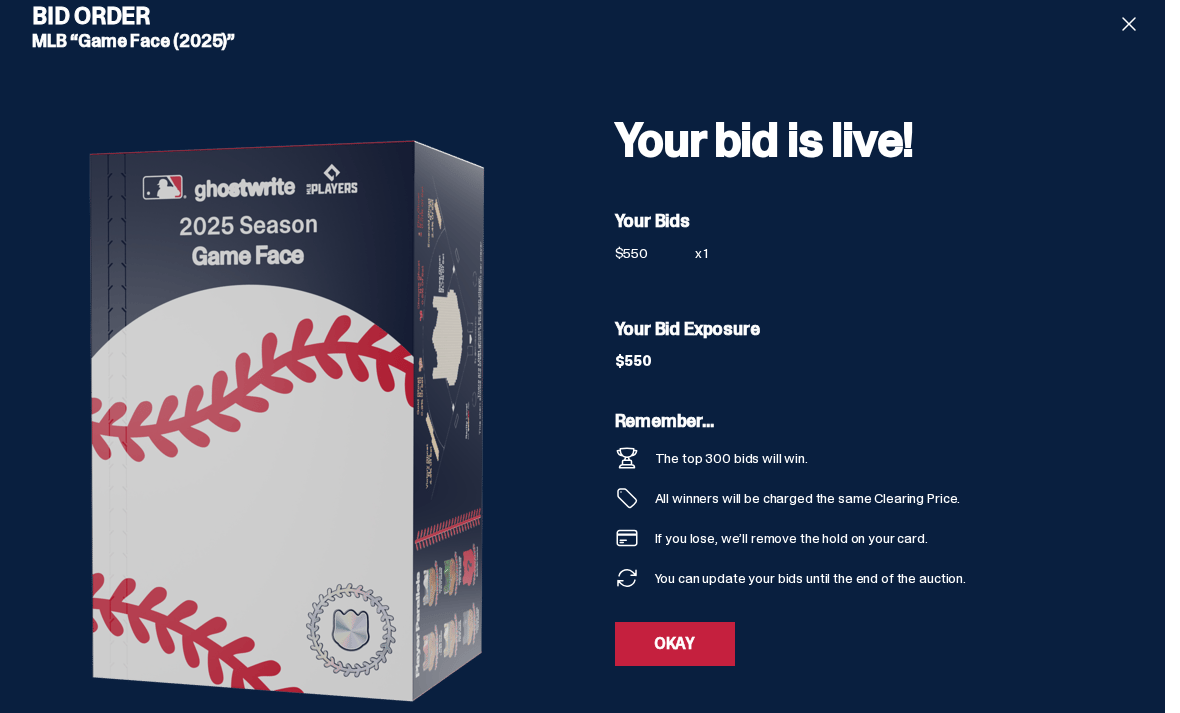 click on "OKAY" at bounding box center [675, 644] 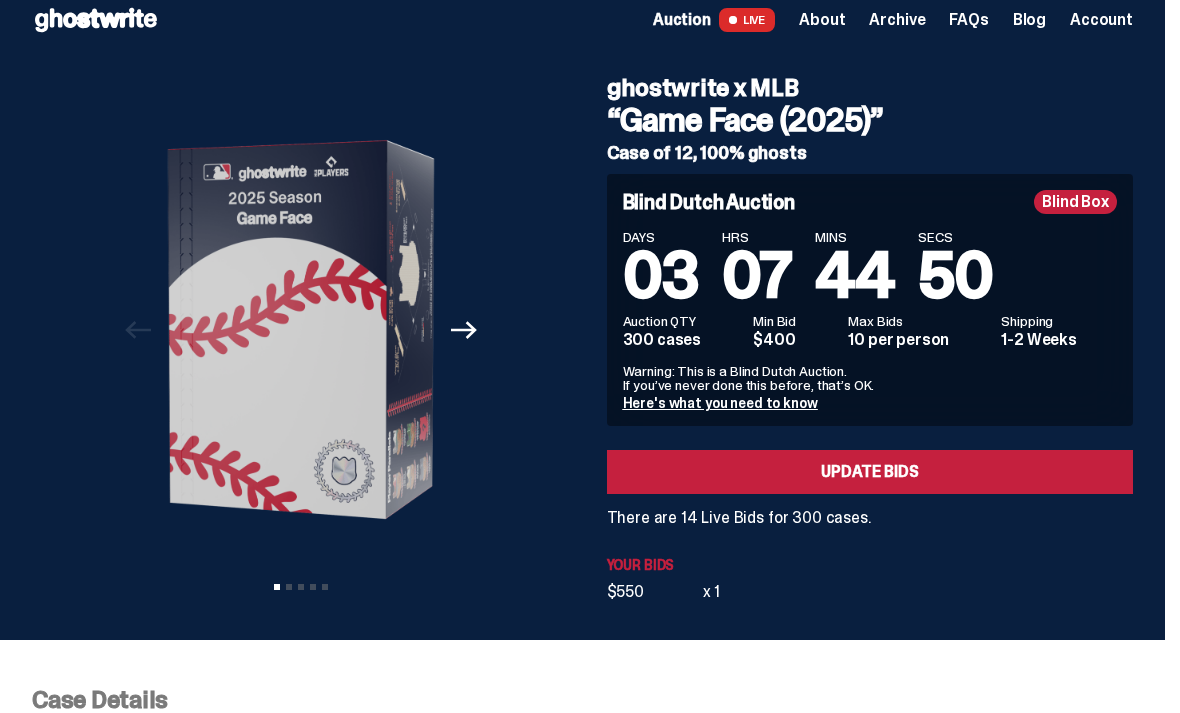 scroll, scrollTop: 0, scrollLeft: 0, axis: both 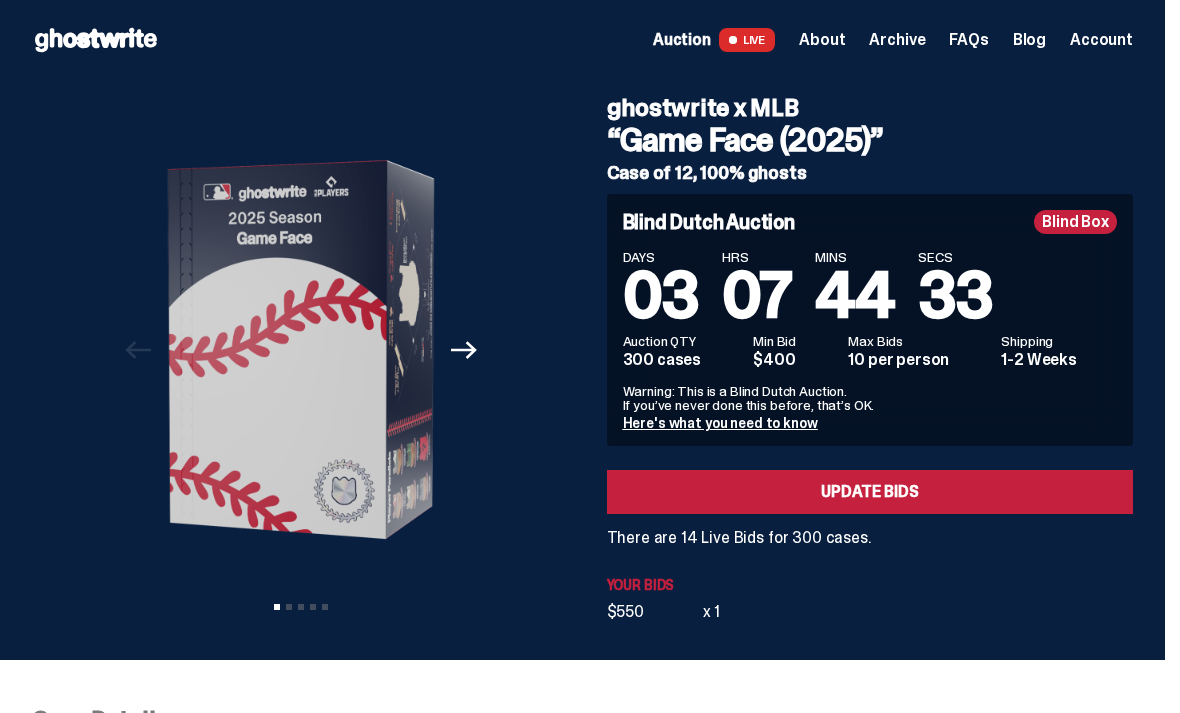 click on "Next" at bounding box center (464, 350) 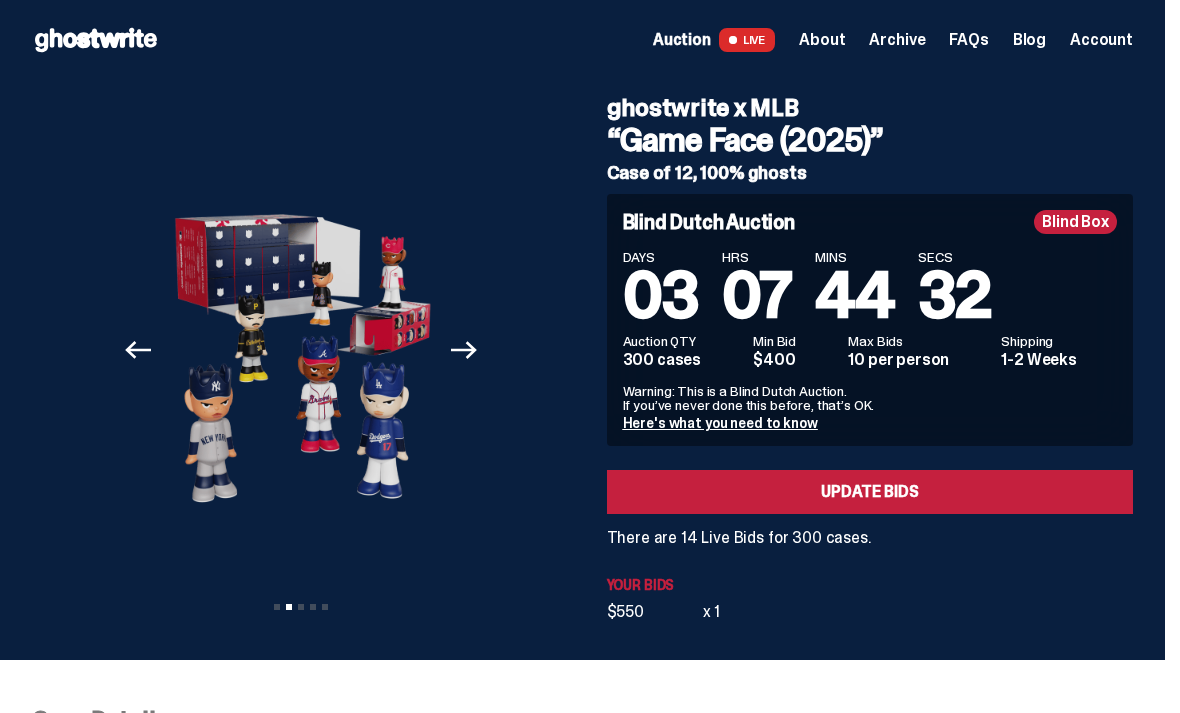 click on "Next" at bounding box center [464, 350] 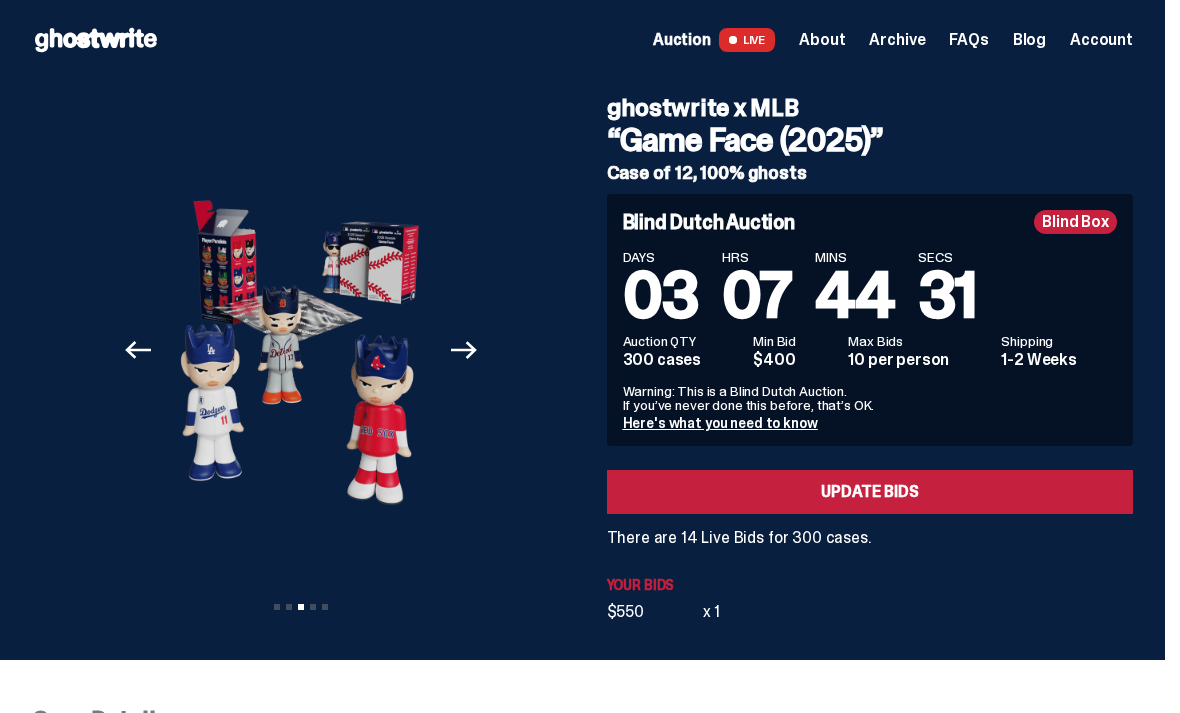 click 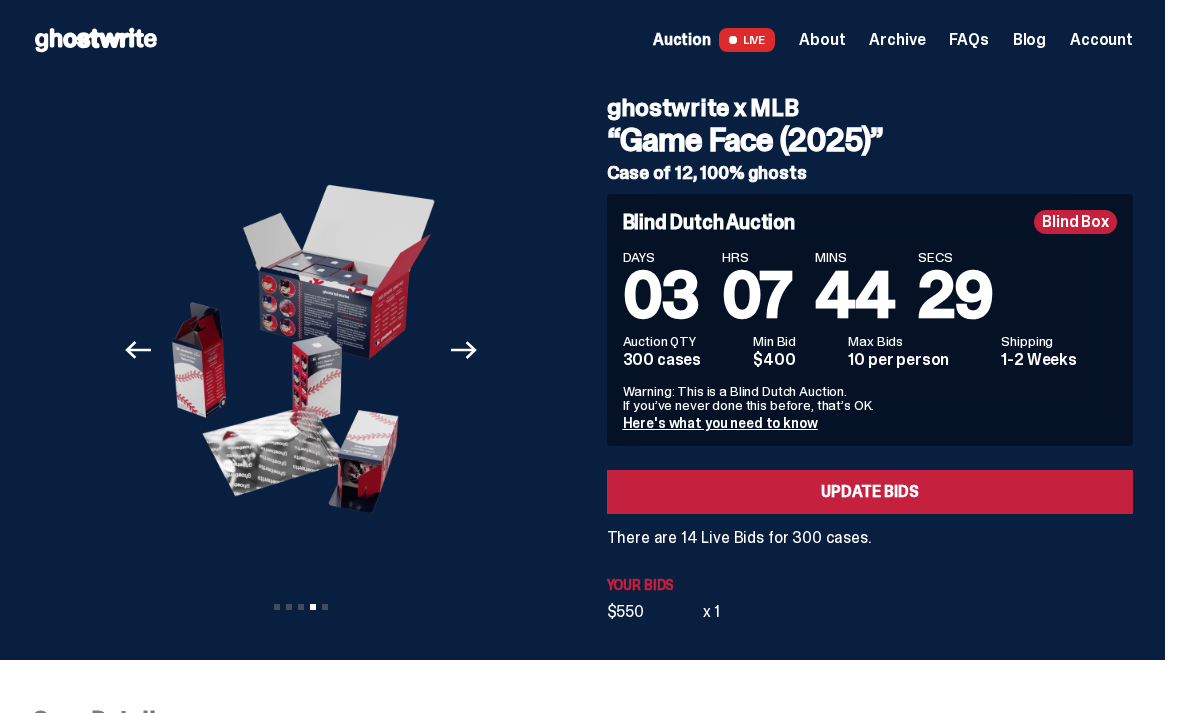 click on "Next" 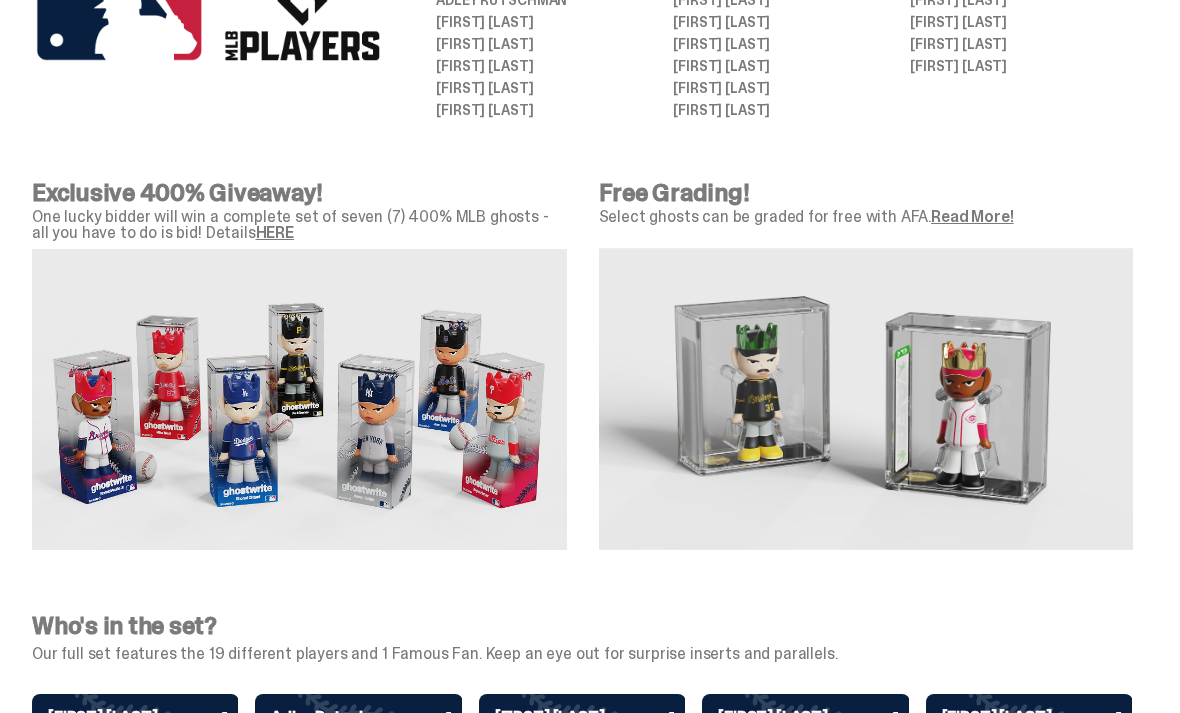 scroll, scrollTop: 1211, scrollLeft: 0, axis: vertical 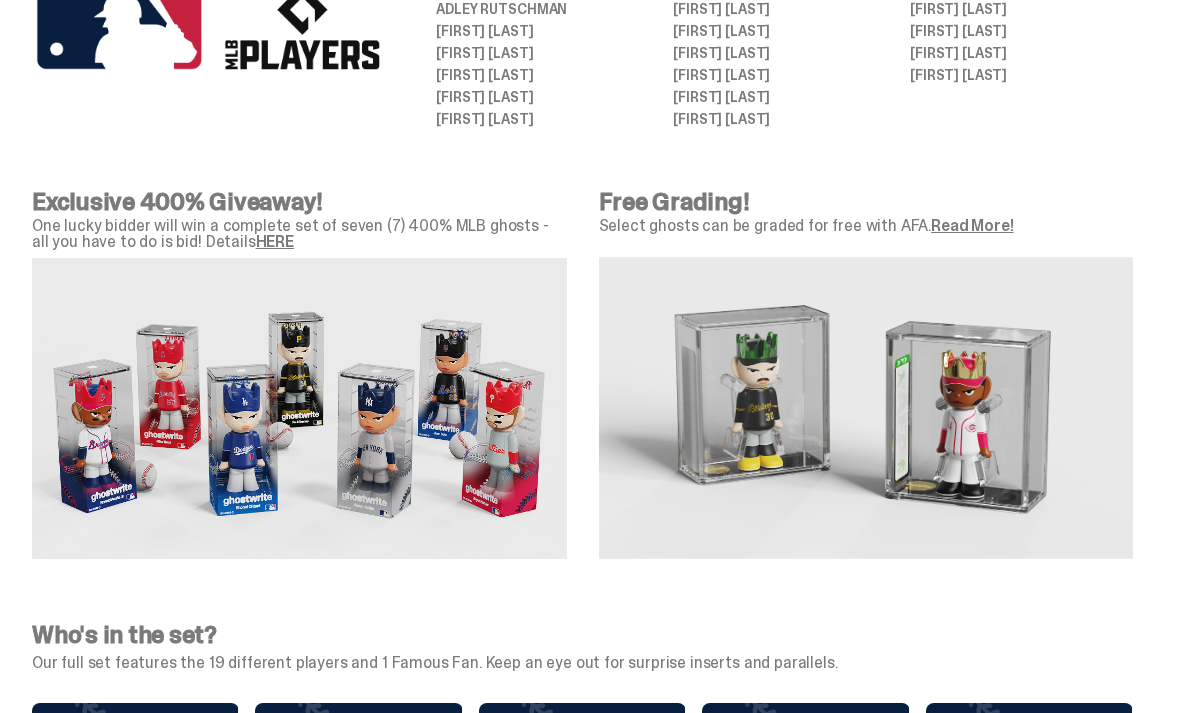 click on "HERE" at bounding box center [275, 241] 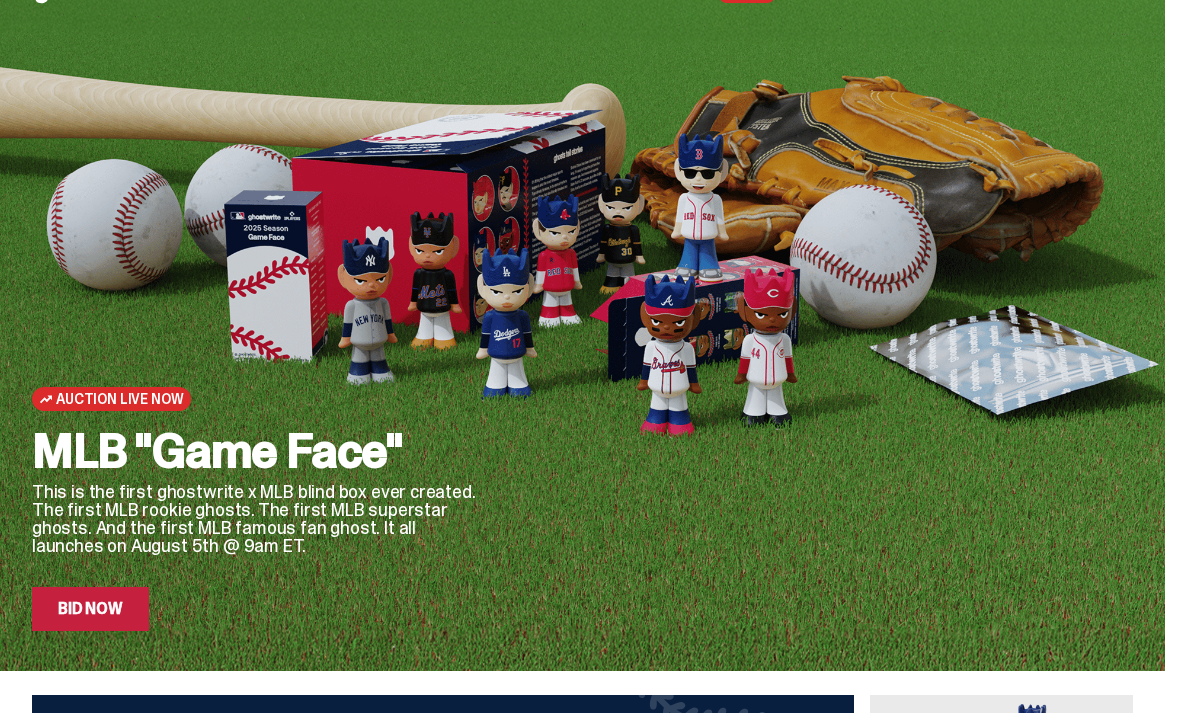 scroll, scrollTop: 0, scrollLeft: 0, axis: both 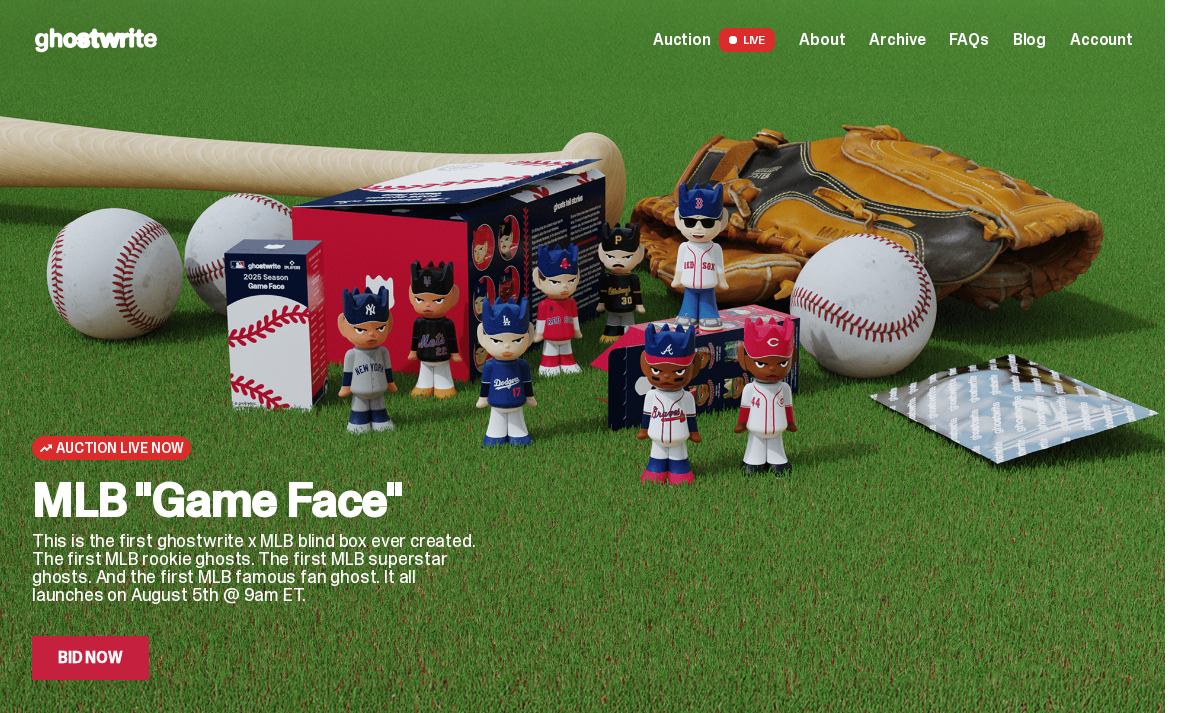 click 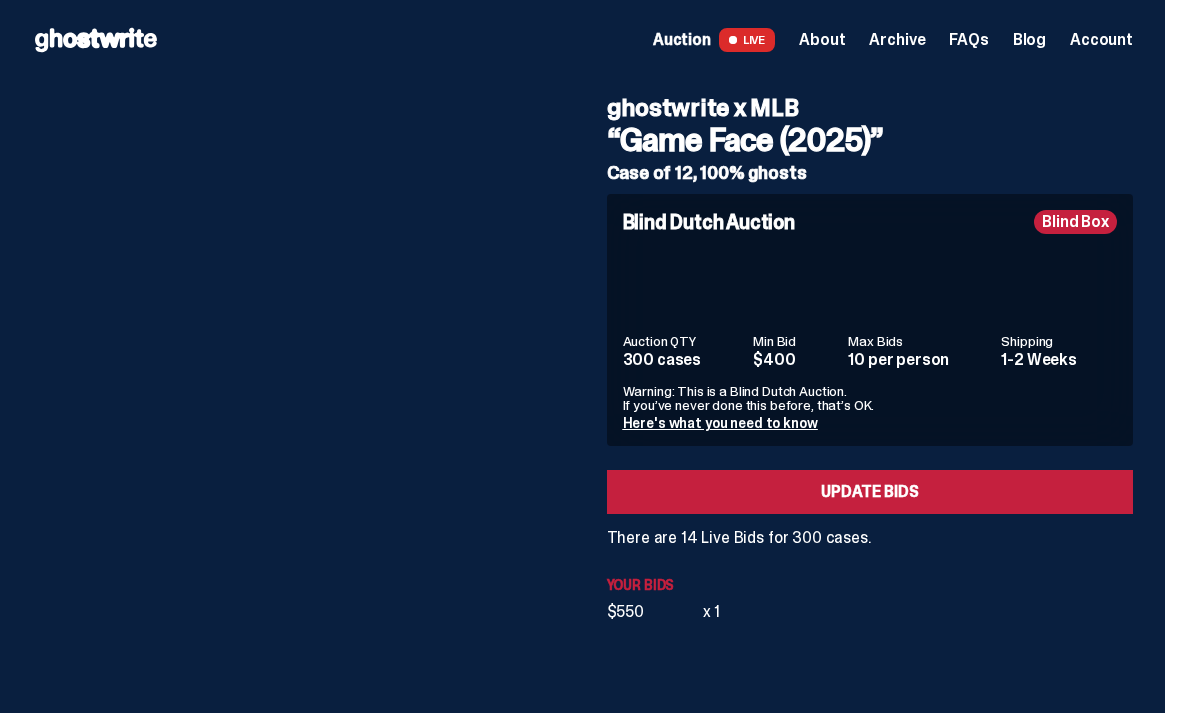 scroll, scrollTop: 0, scrollLeft: 0, axis: both 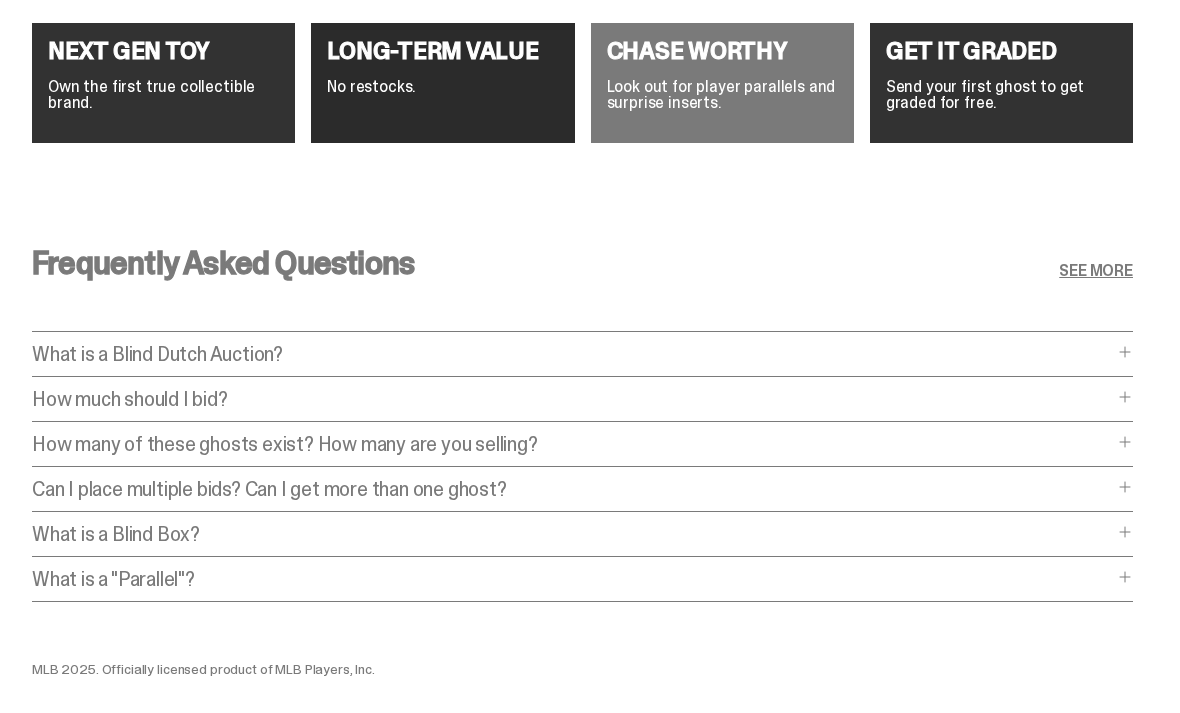 click at bounding box center [1125, 352] 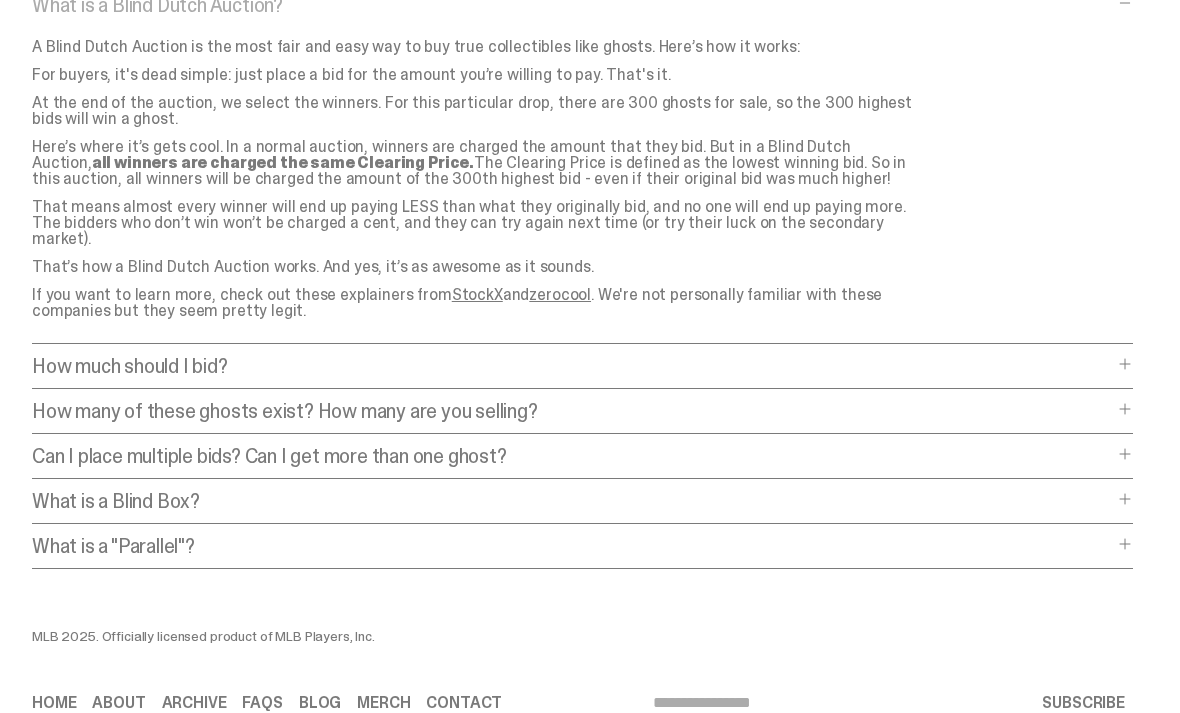 scroll, scrollTop: 8299, scrollLeft: 0, axis: vertical 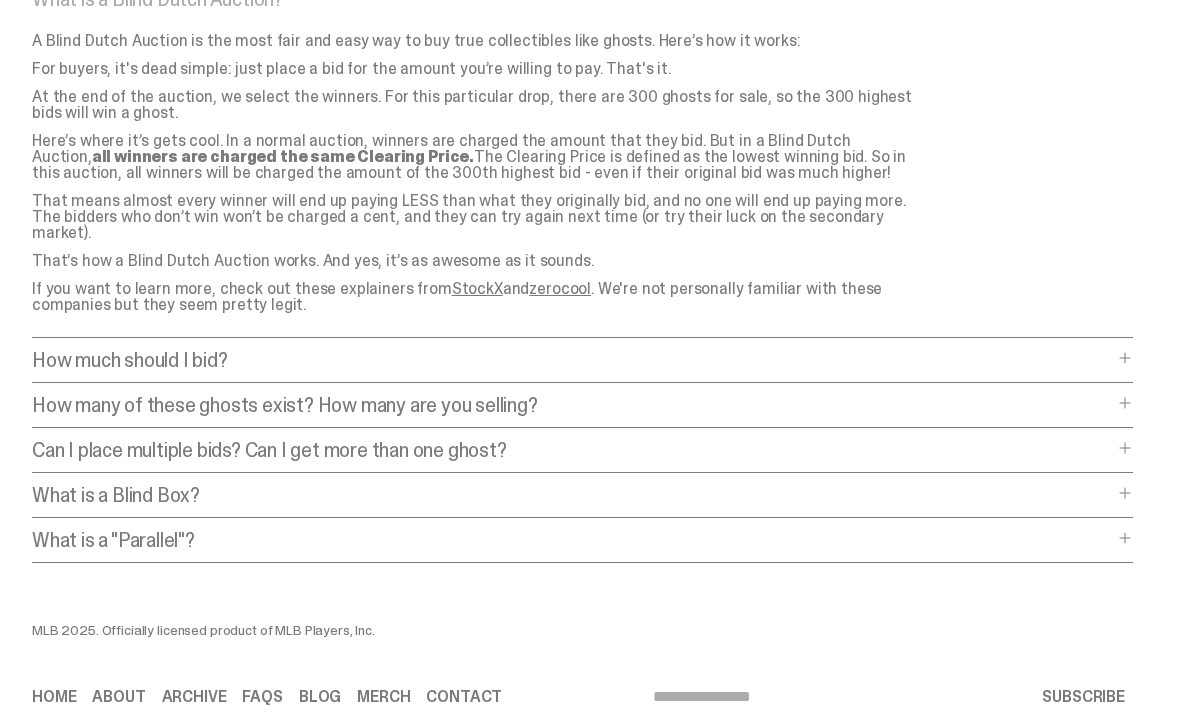 click at bounding box center [1125, 359] 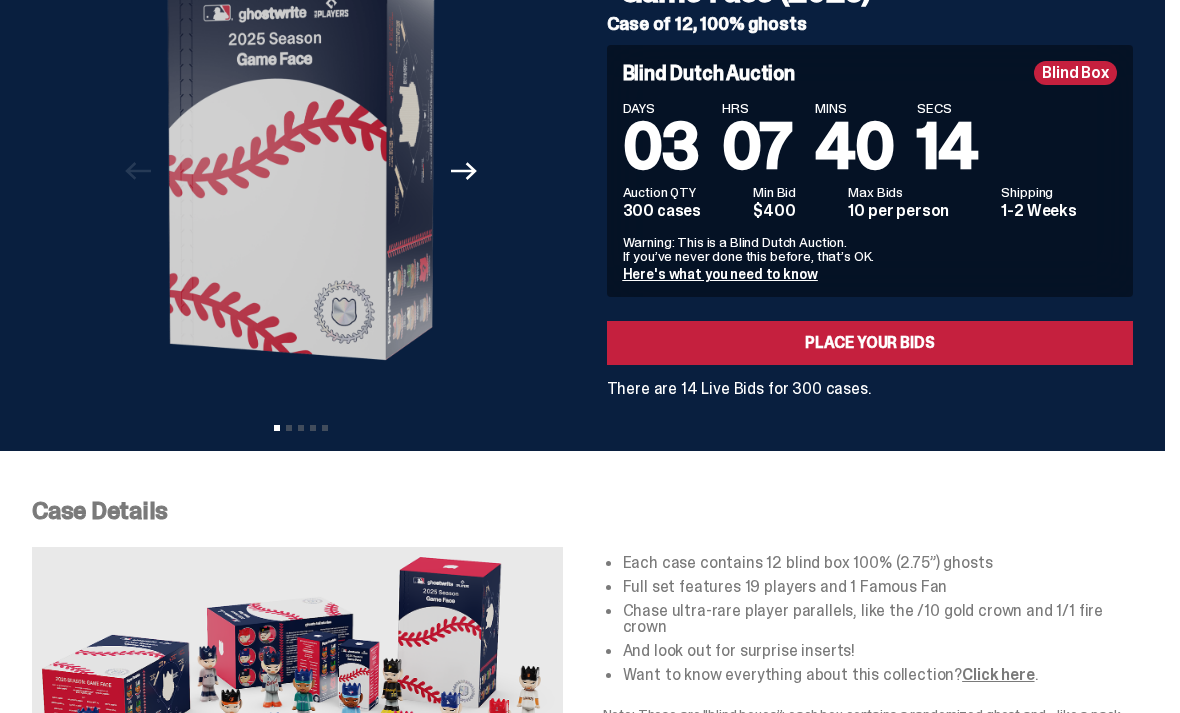 scroll, scrollTop: 0, scrollLeft: 0, axis: both 